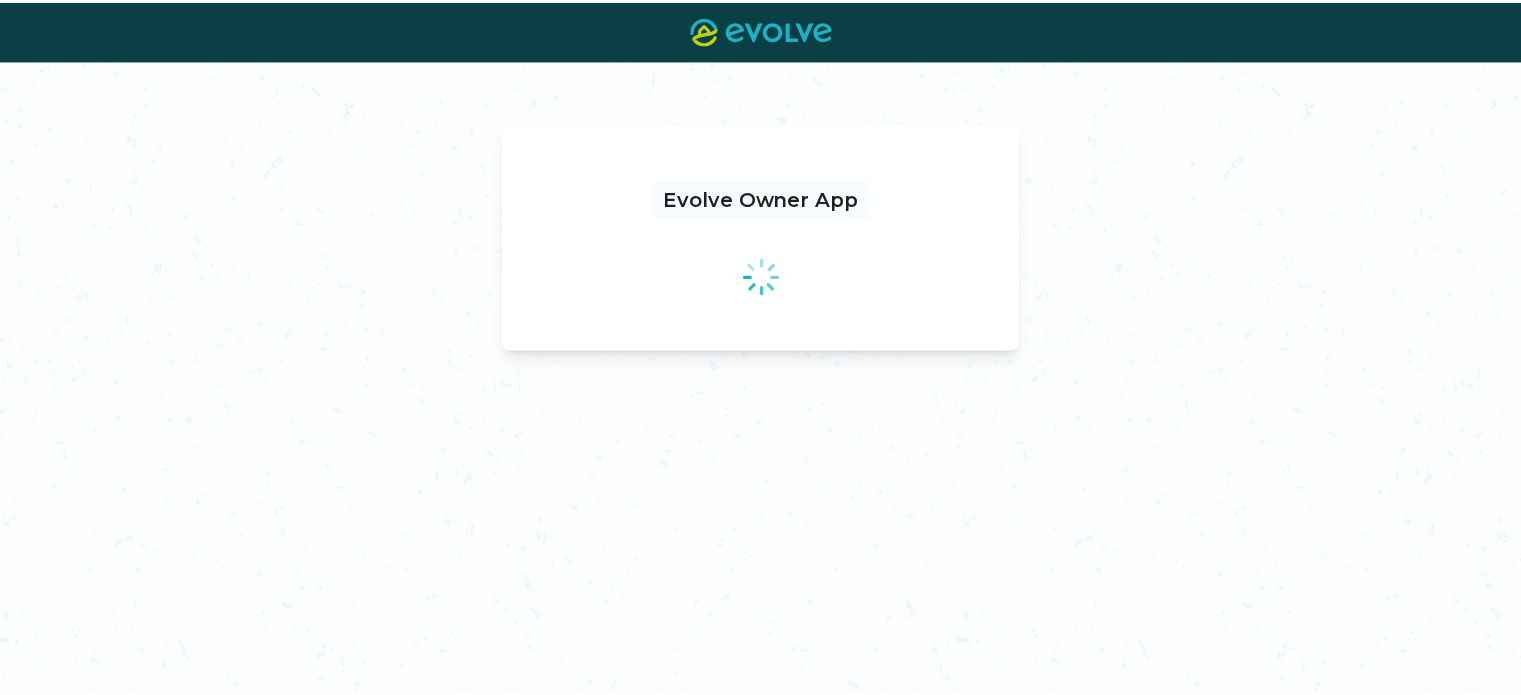 scroll, scrollTop: 0, scrollLeft: 0, axis: both 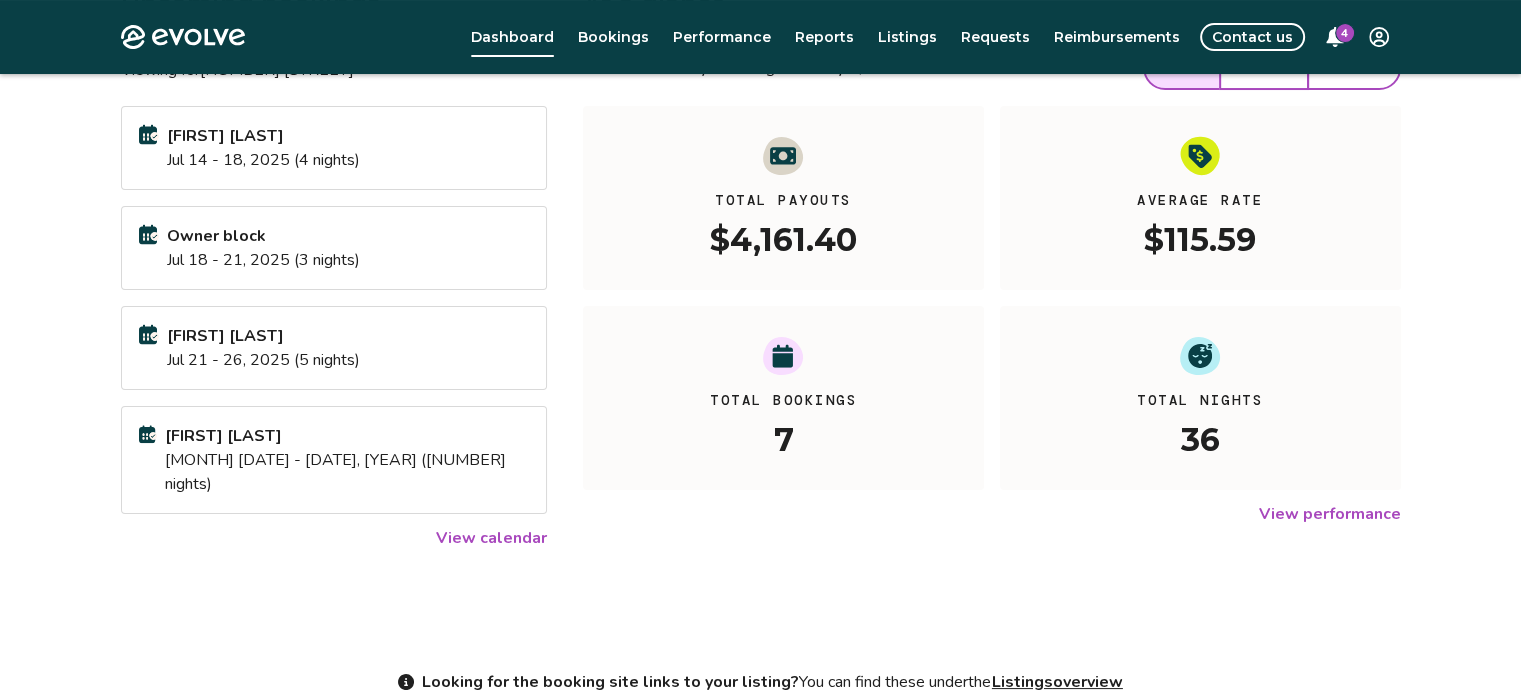 click on "View calendar" at bounding box center [491, 538] 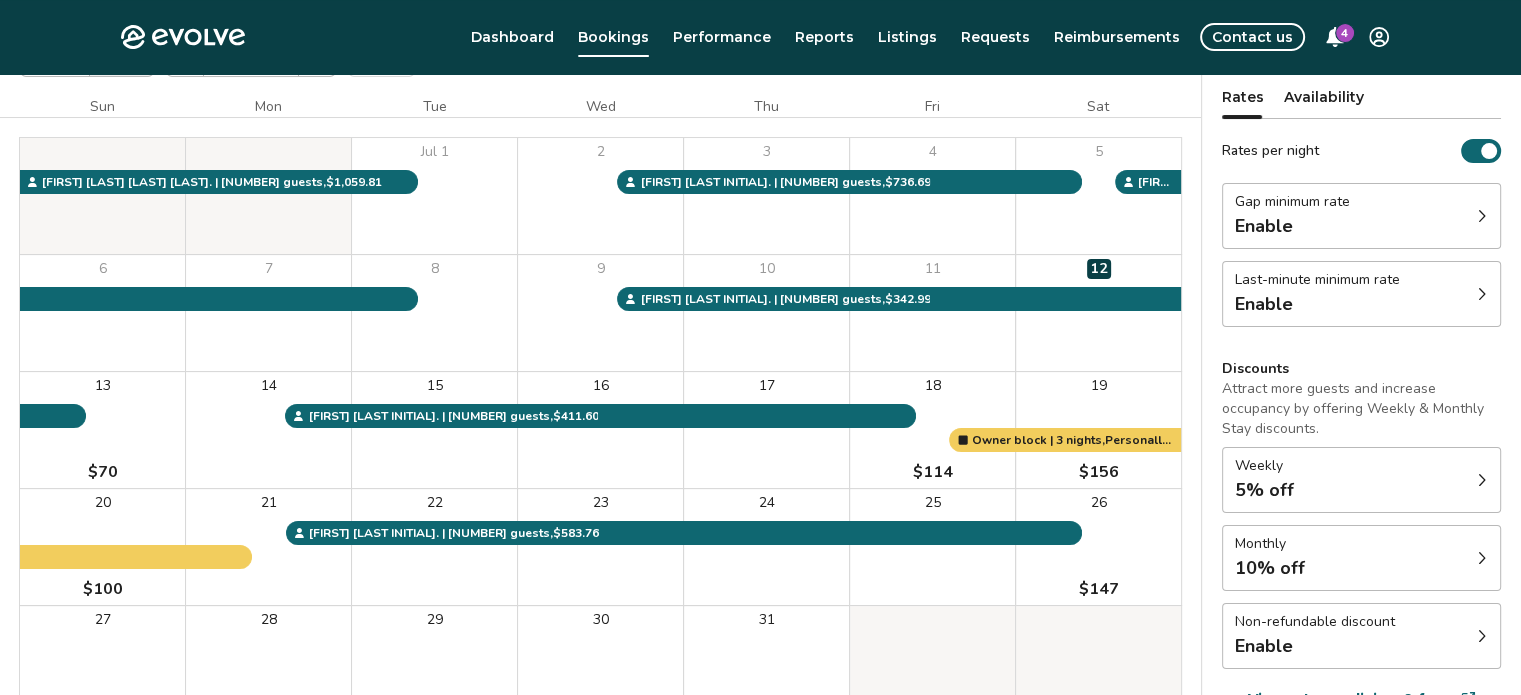scroll, scrollTop: 0, scrollLeft: 0, axis: both 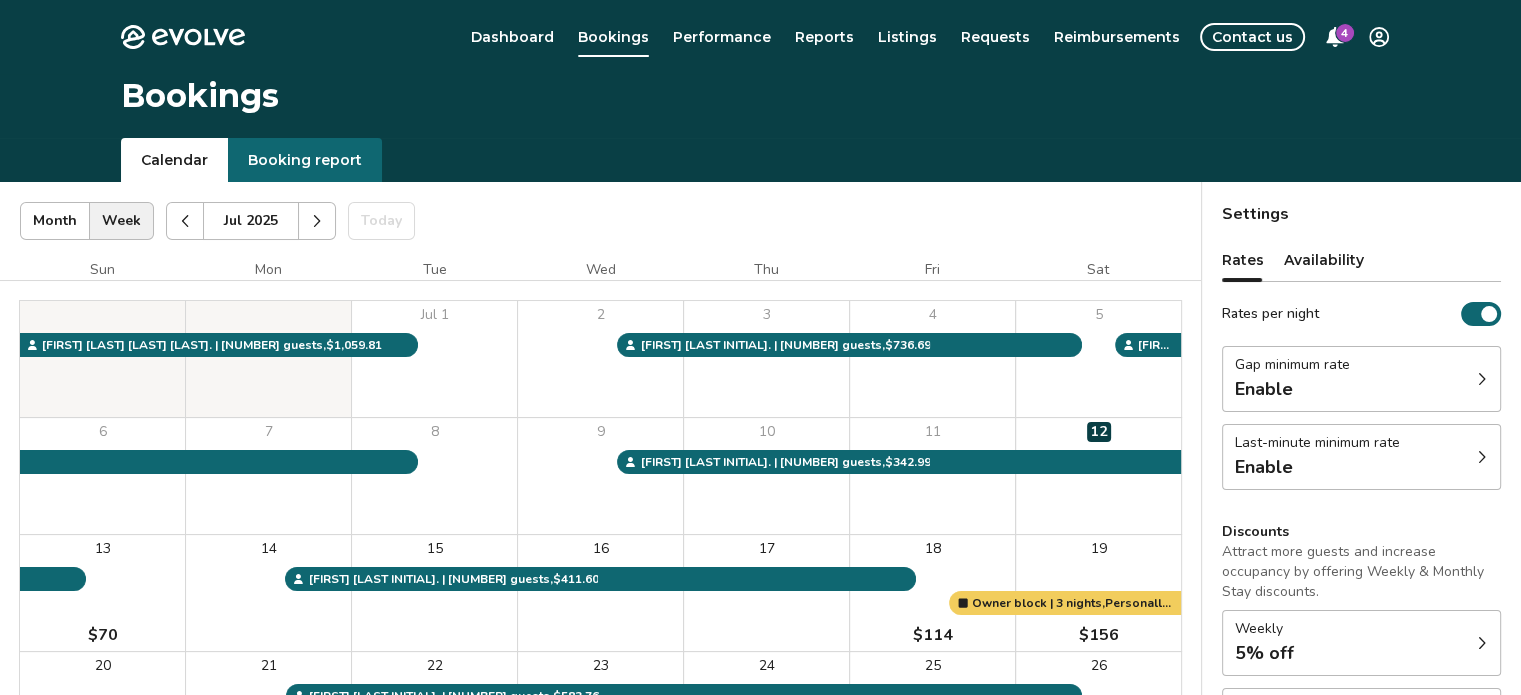 click 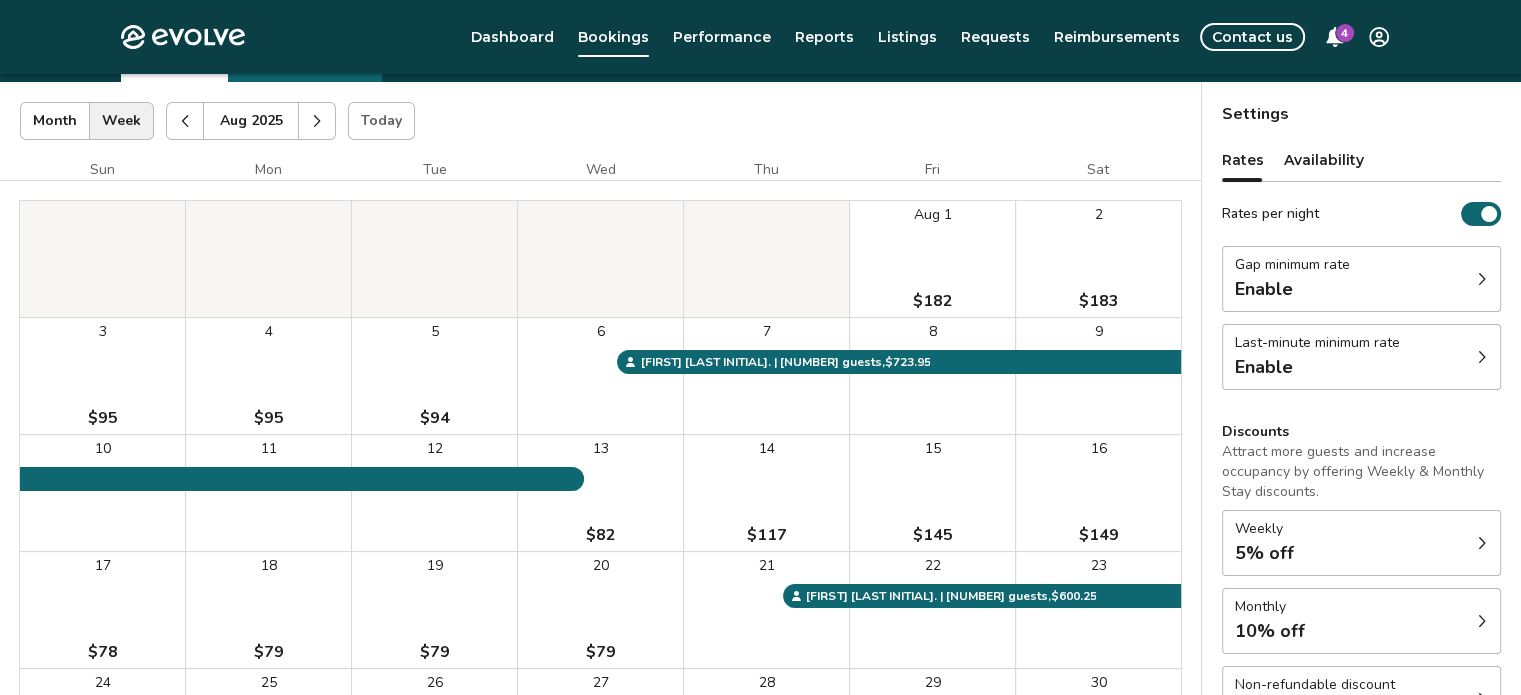 scroll, scrollTop: 0, scrollLeft: 0, axis: both 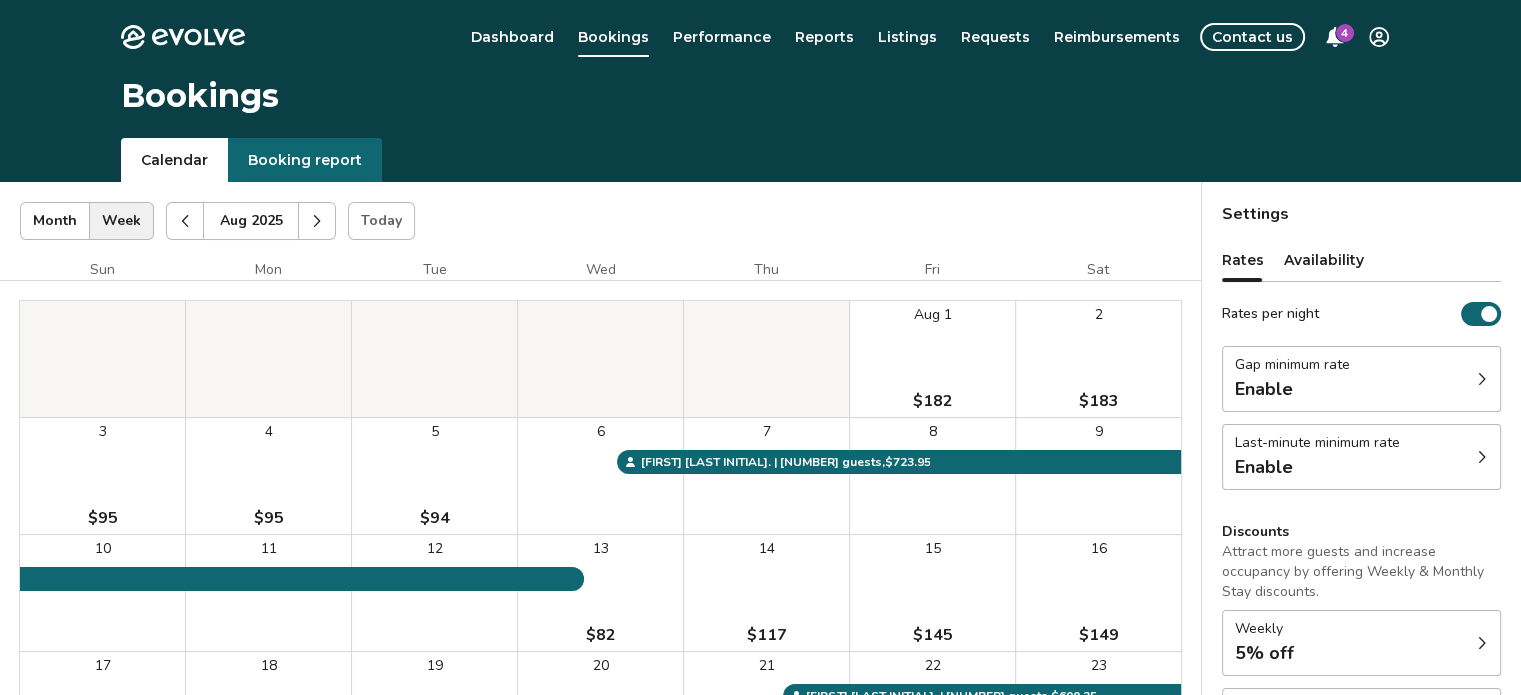 click on "Gap minimum rate" at bounding box center (1292, 365) 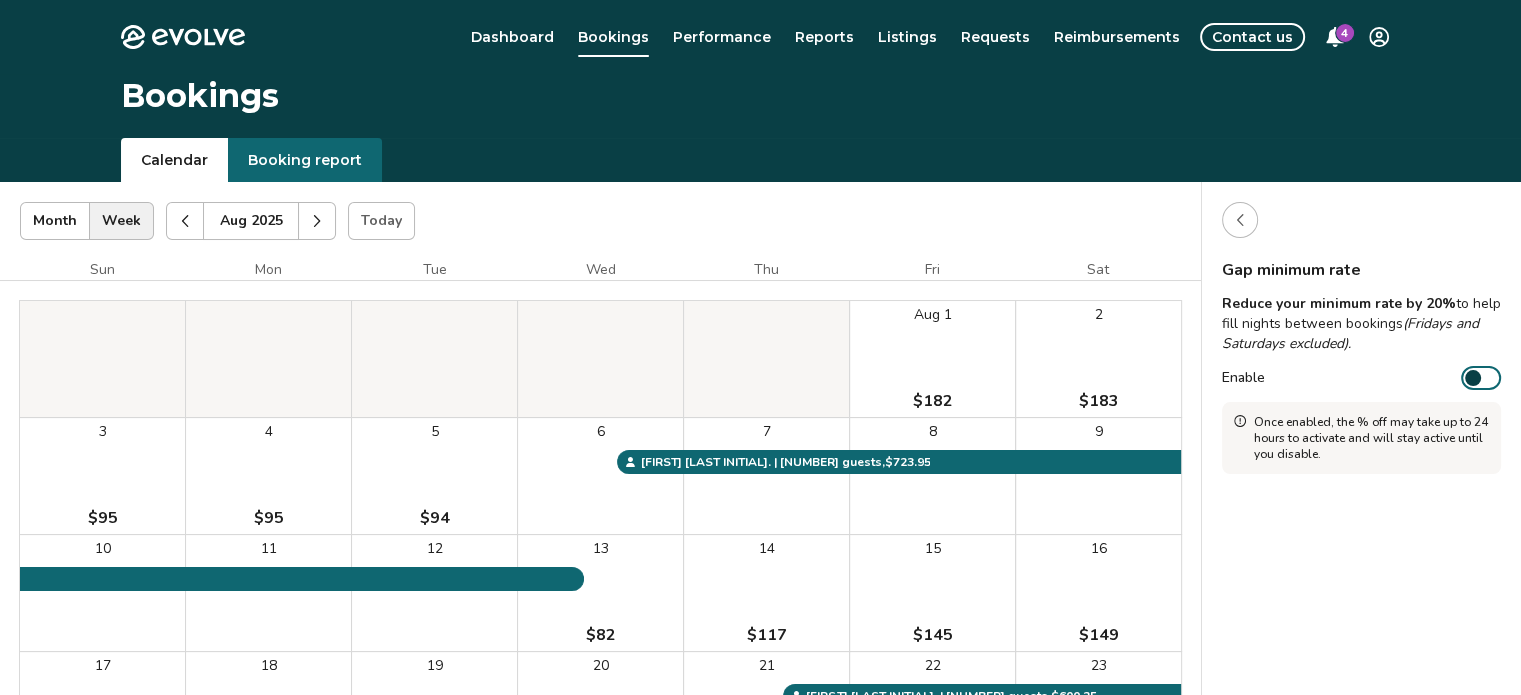 click on "Aug 2025  | Views Month Week Aug 2025 Today Settings" at bounding box center [600, 221] 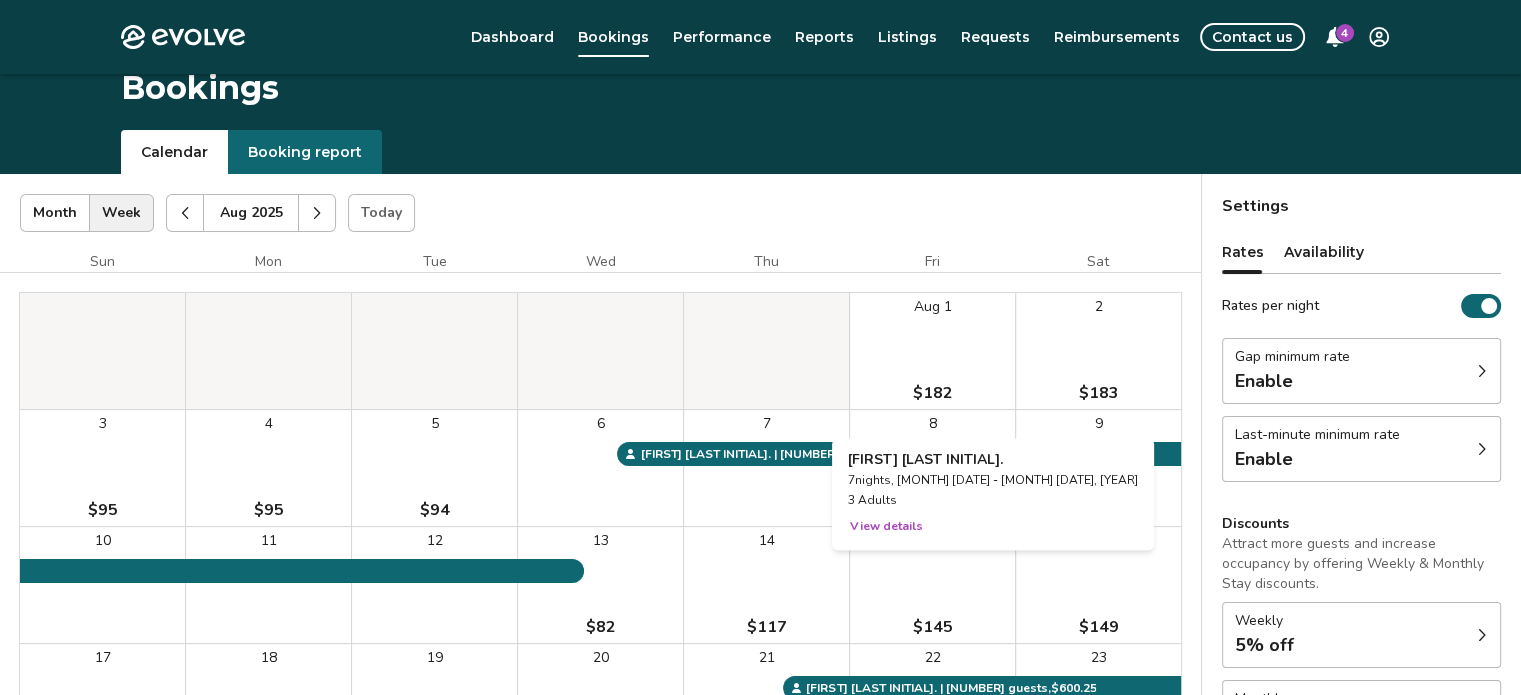 scroll, scrollTop: 0, scrollLeft: 0, axis: both 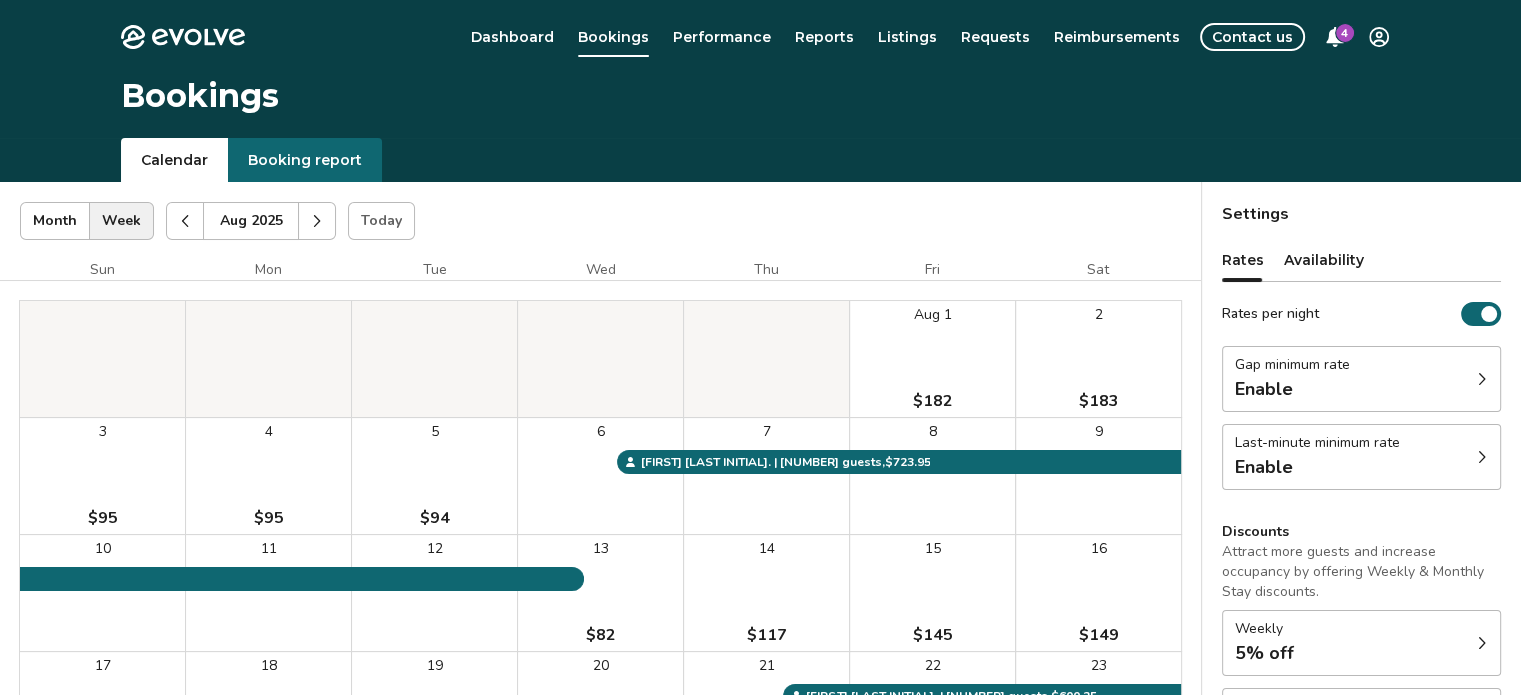 click 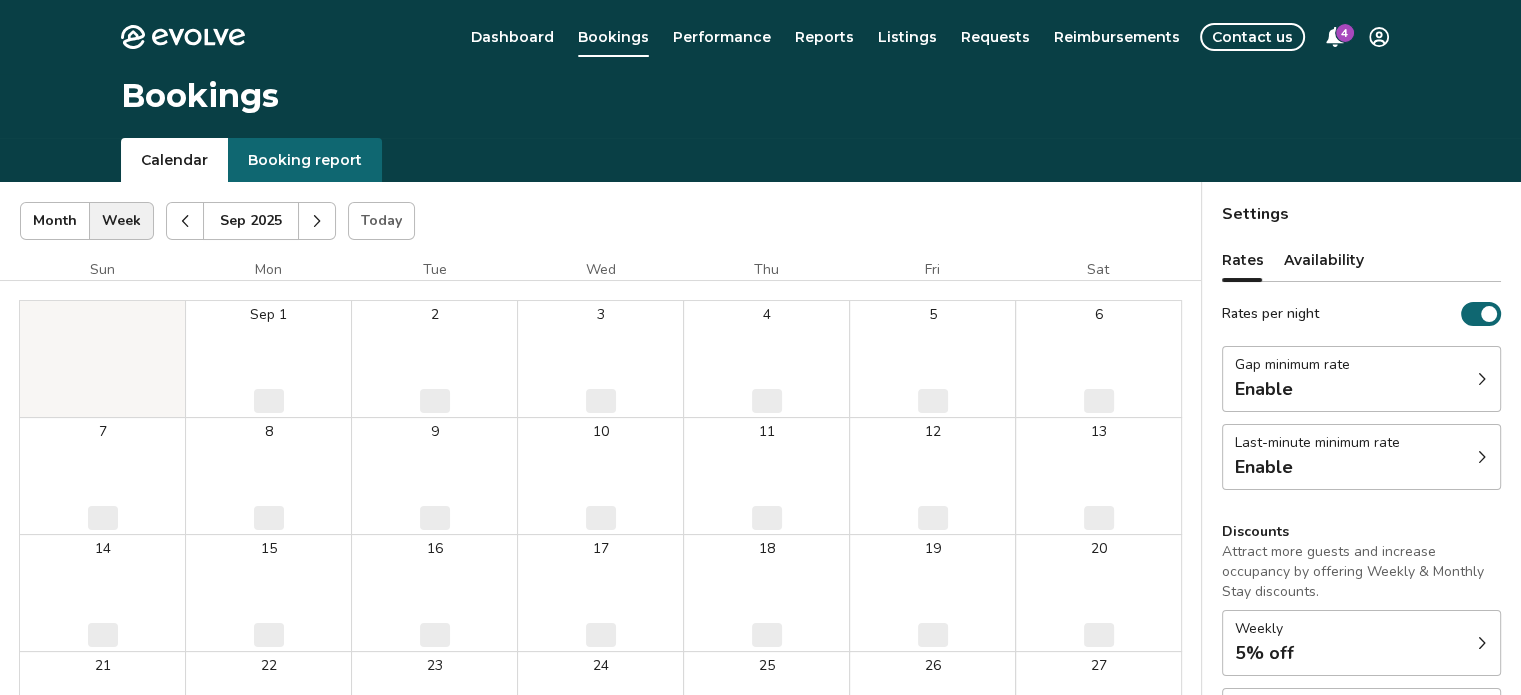 click at bounding box center [185, 221] 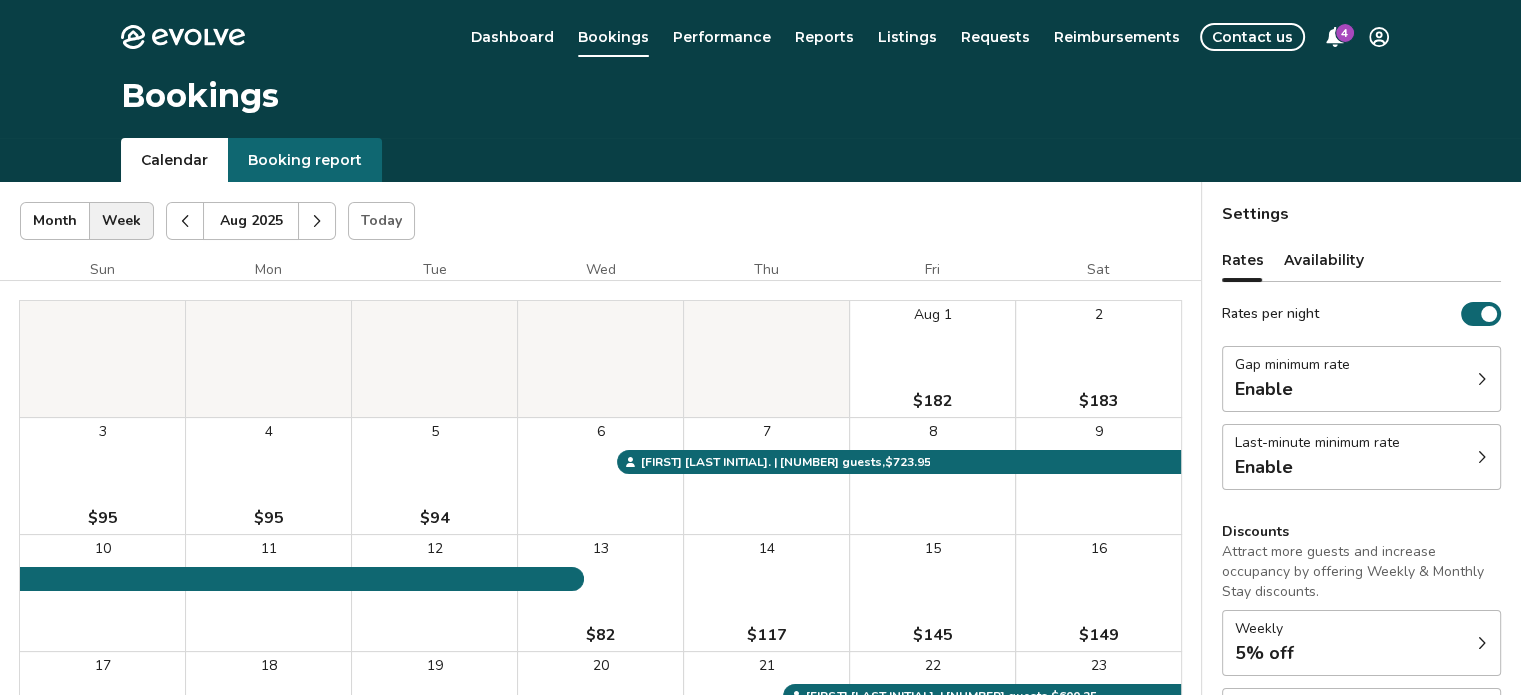 click at bounding box center [185, 221] 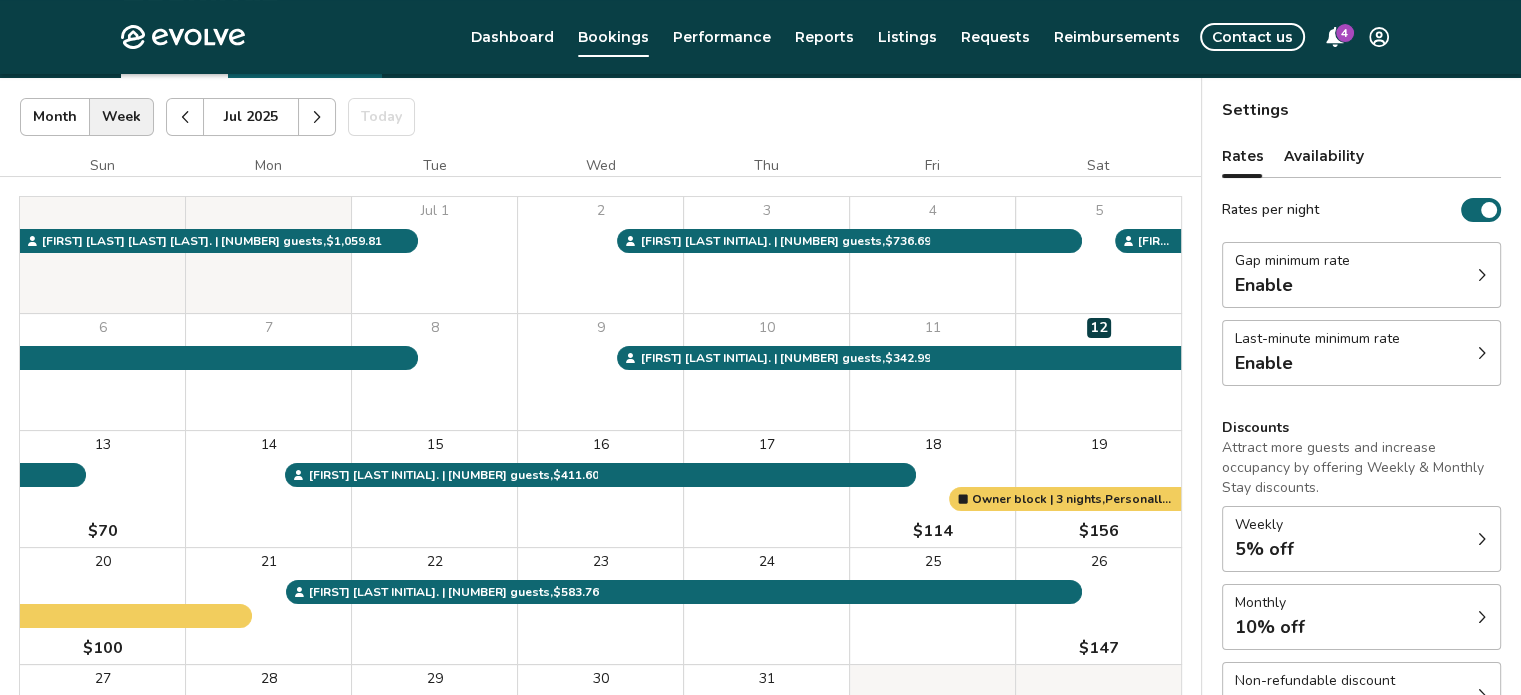 scroll, scrollTop: 0, scrollLeft: 0, axis: both 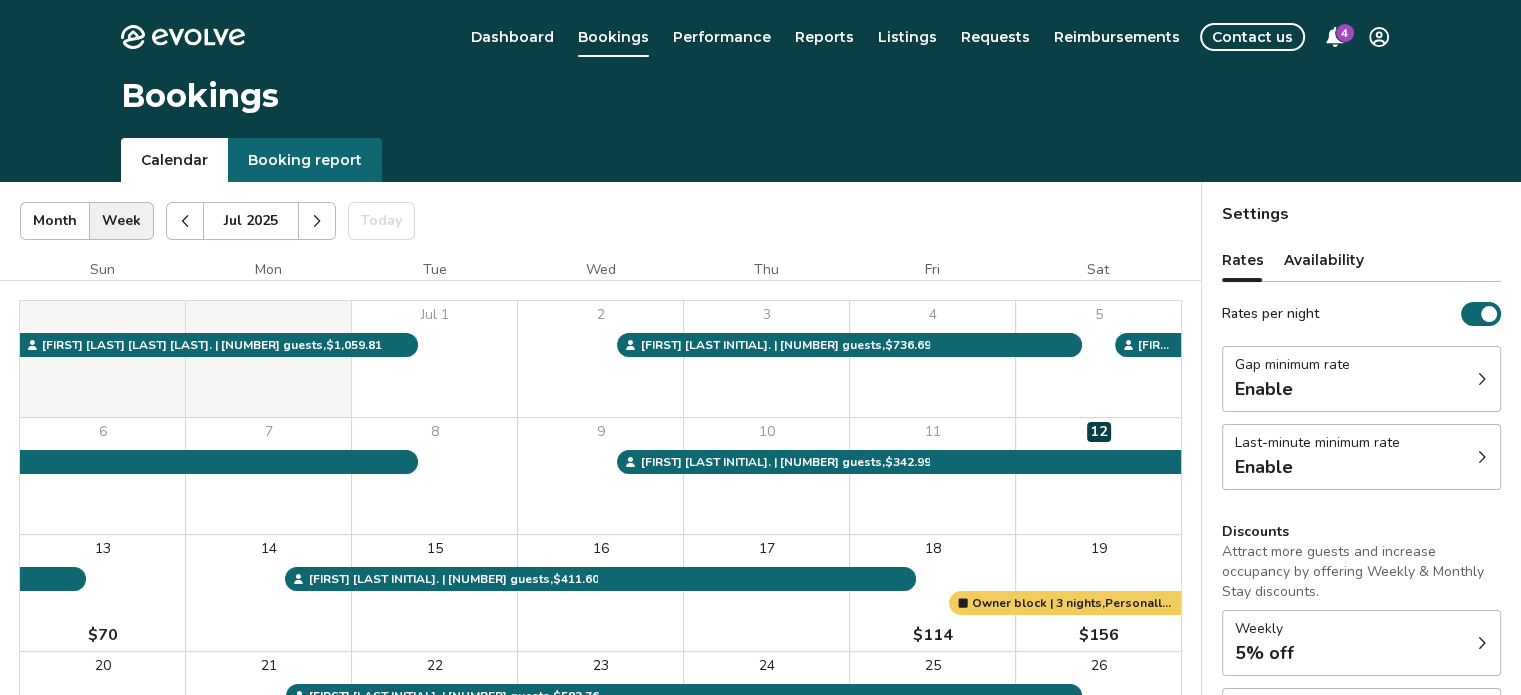 click 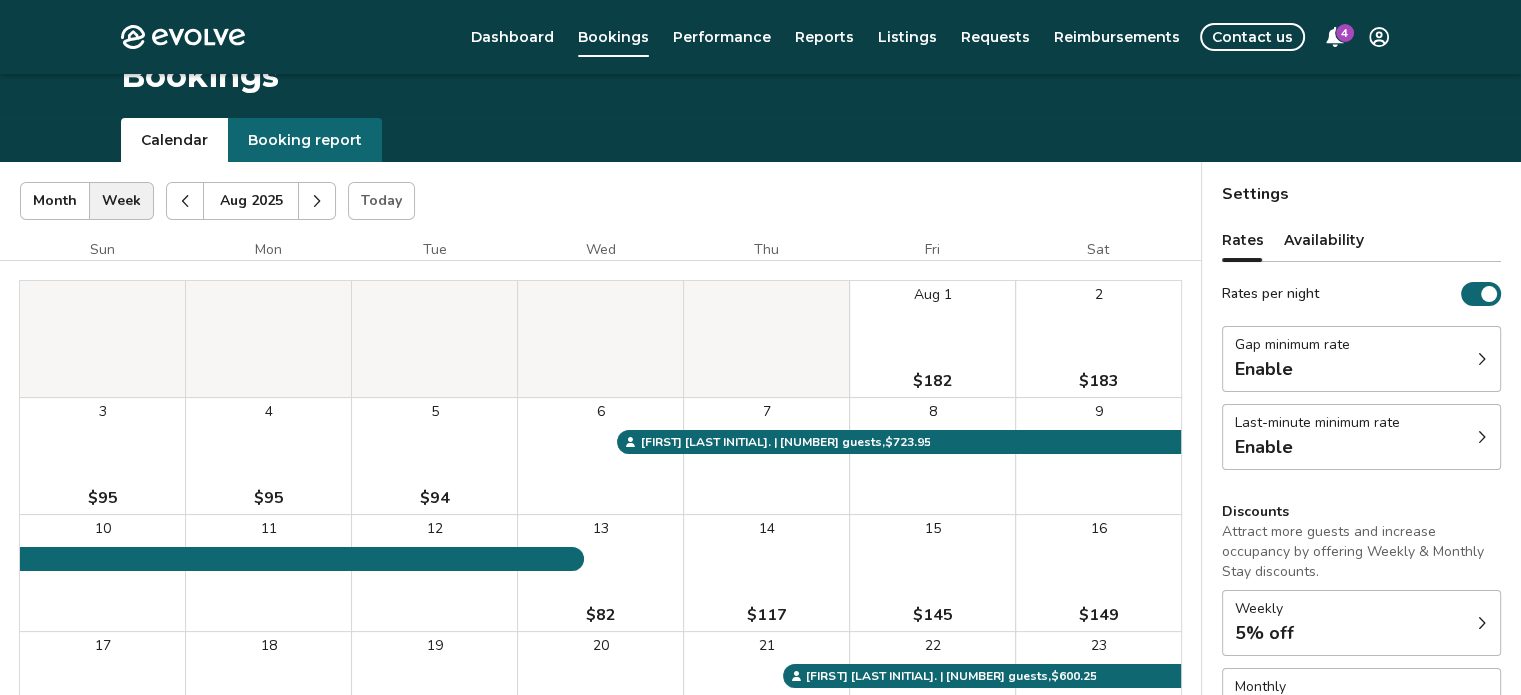 scroll, scrollTop: 0, scrollLeft: 0, axis: both 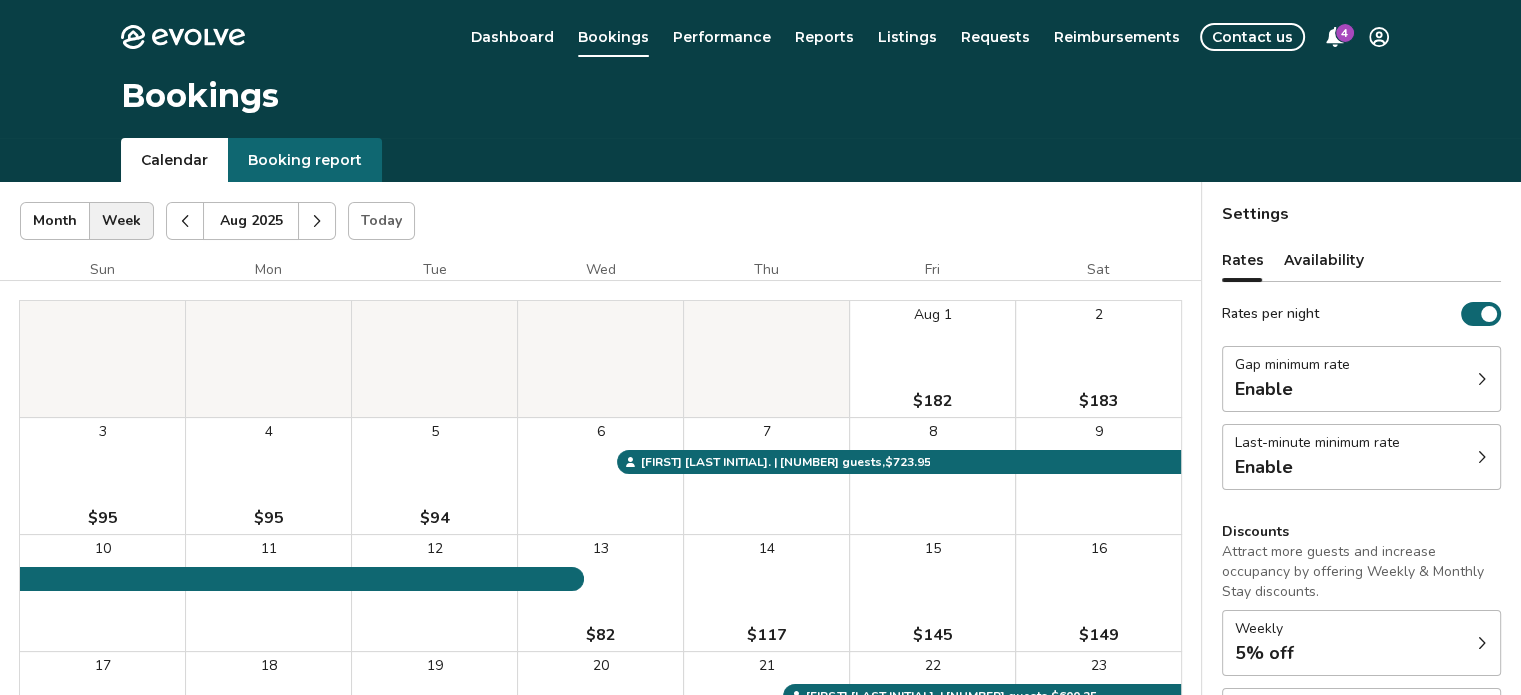 click 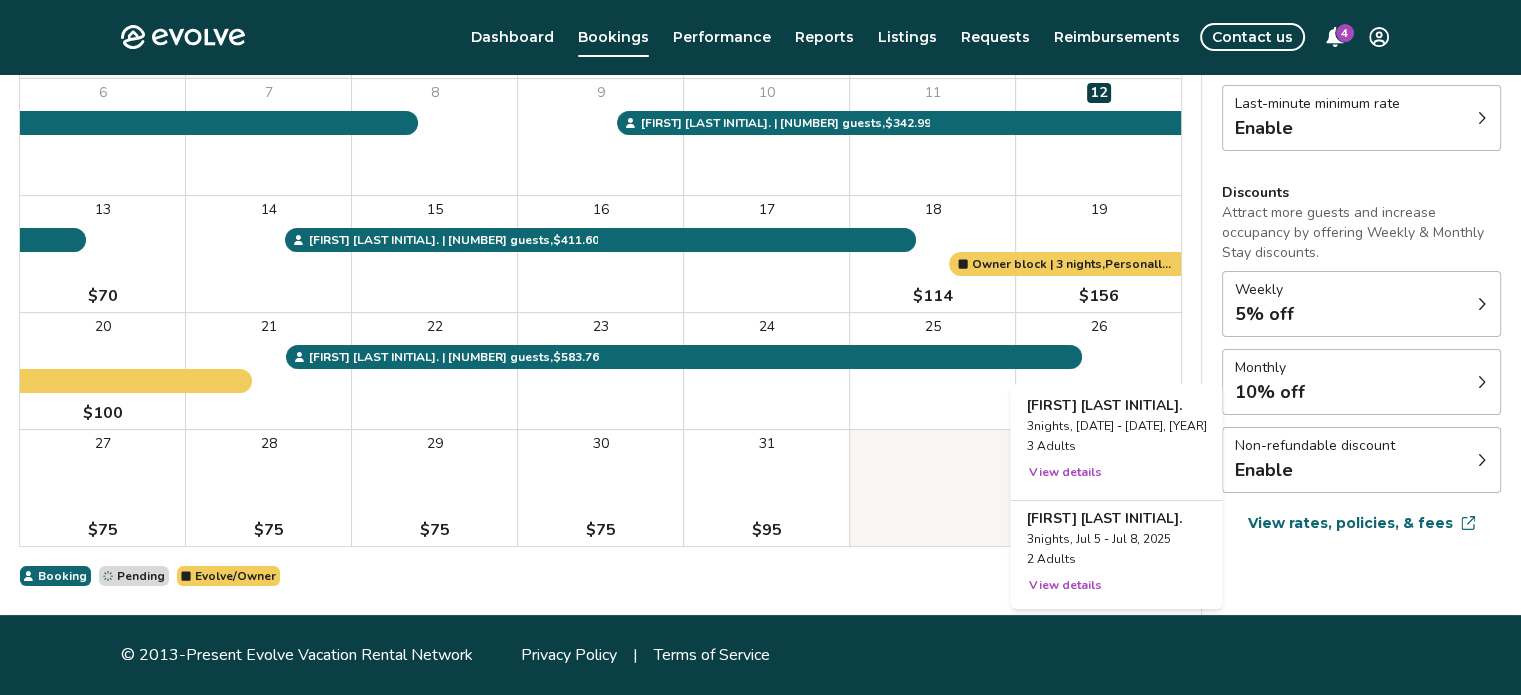 scroll, scrollTop: 0, scrollLeft: 0, axis: both 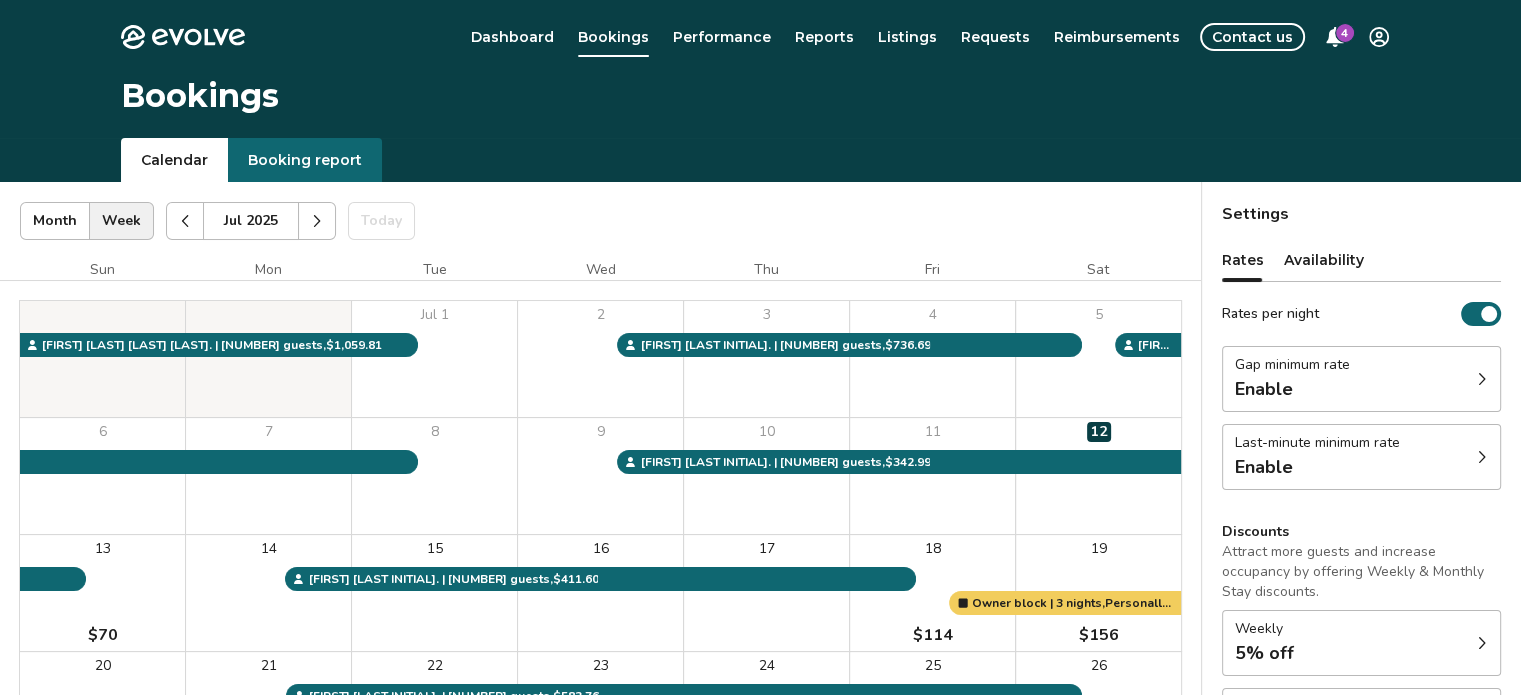 click at bounding box center [317, 221] 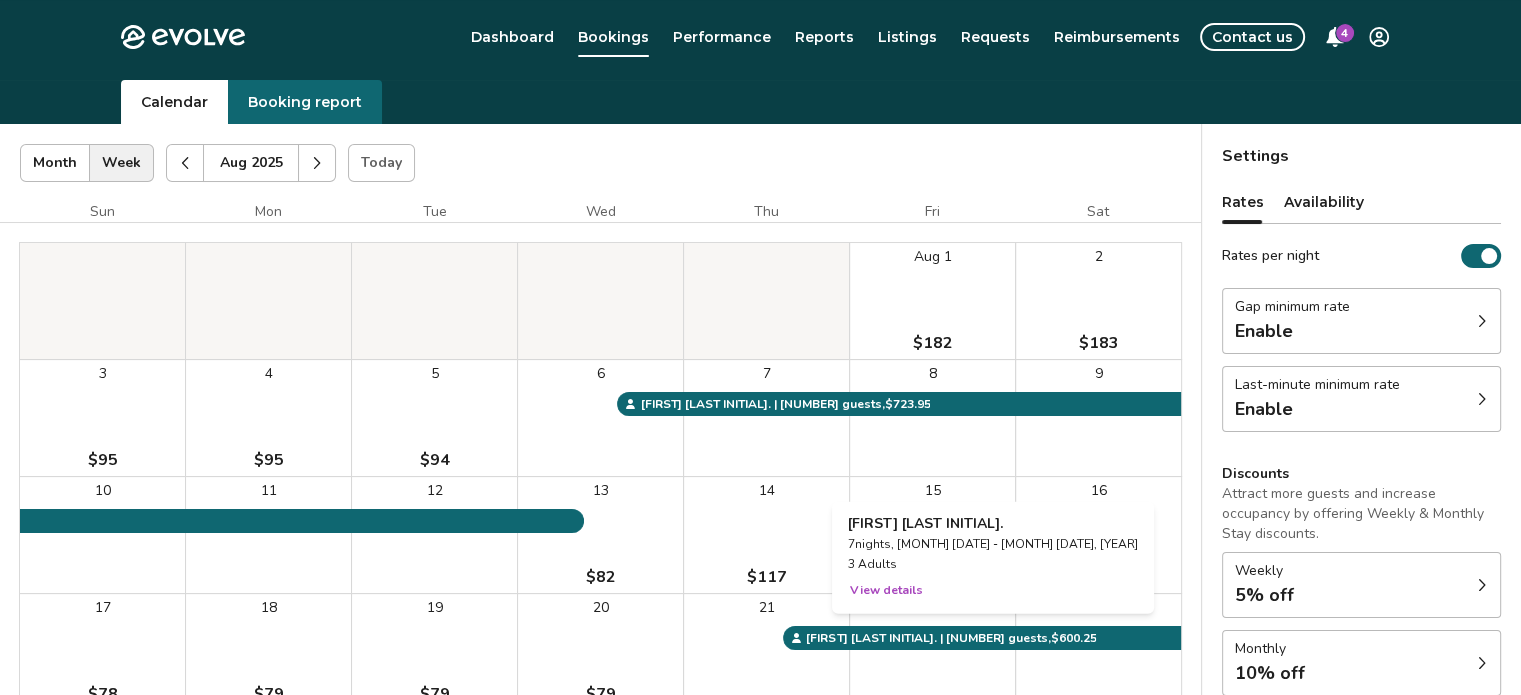 scroll, scrollTop: 100, scrollLeft: 0, axis: vertical 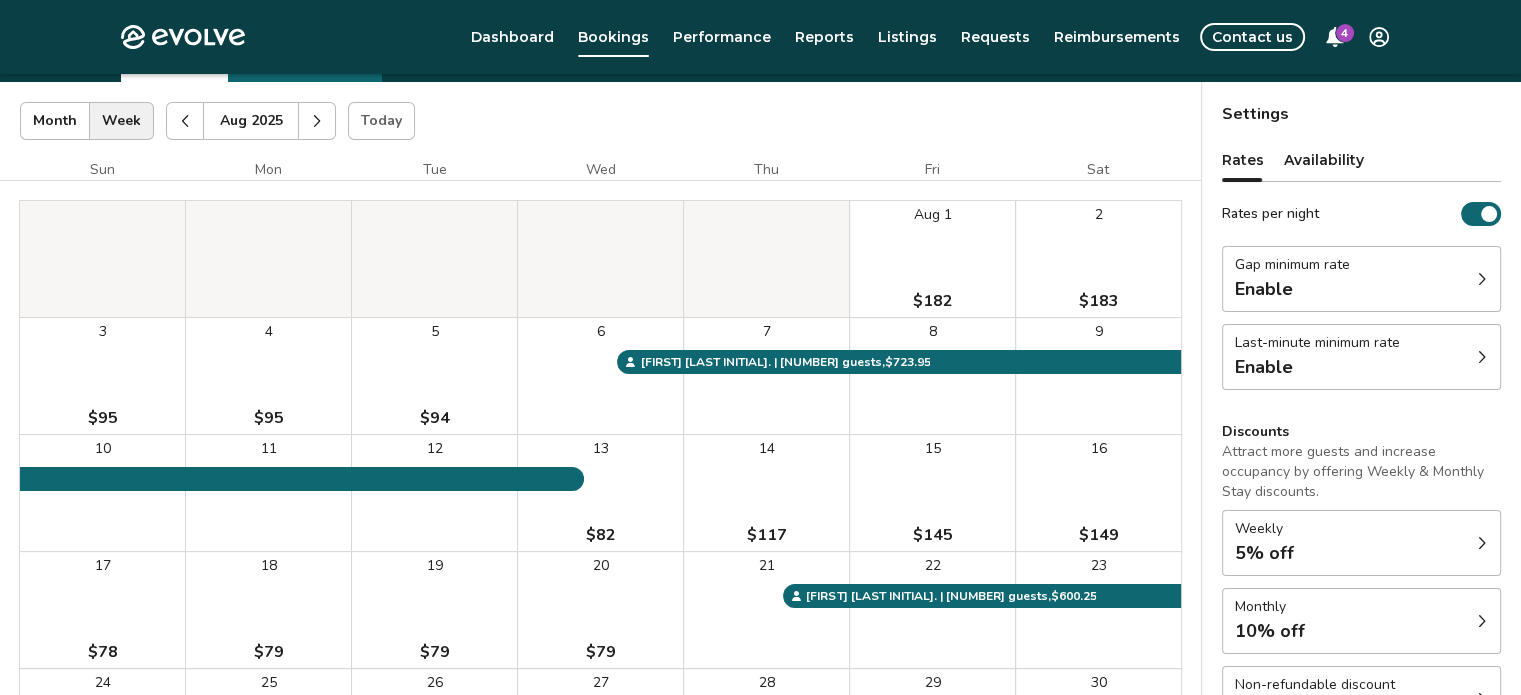 click at bounding box center [185, 121] 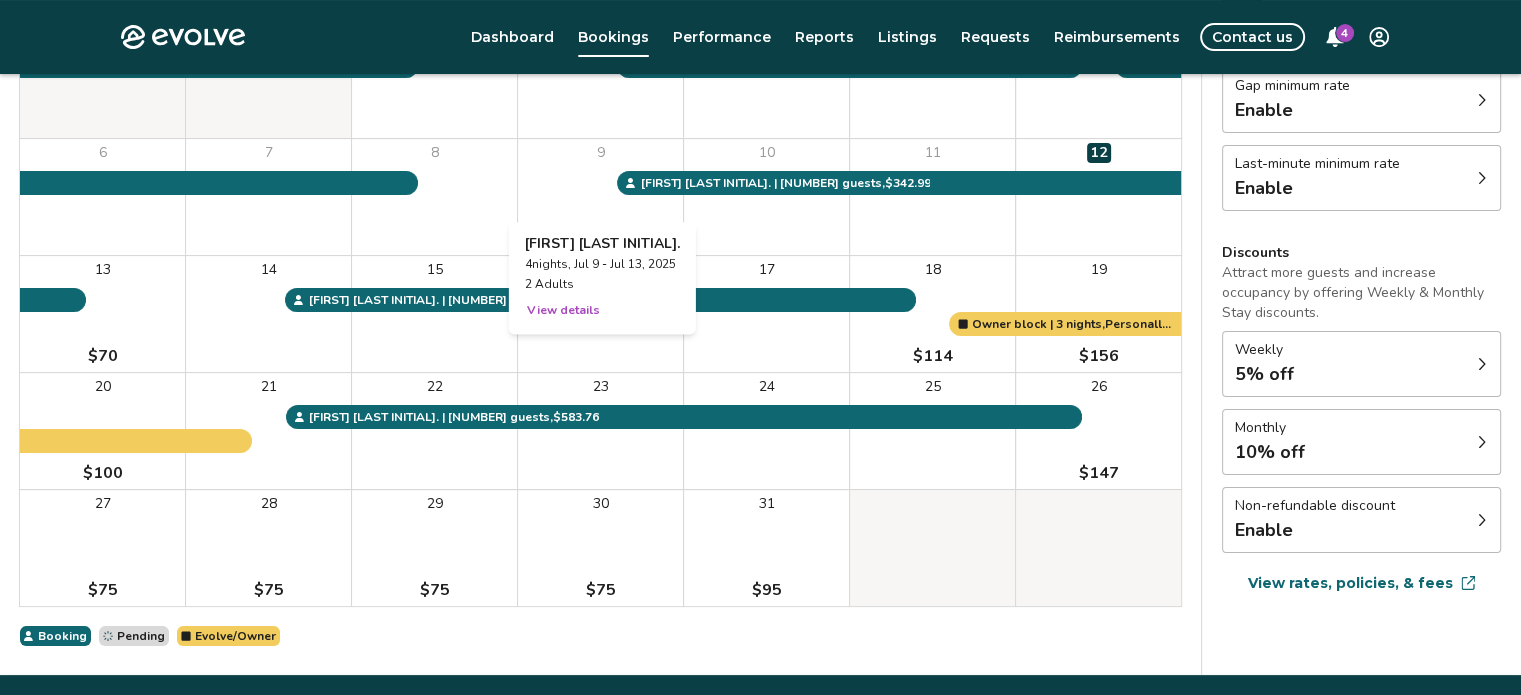 scroll, scrollTop: 300, scrollLeft: 0, axis: vertical 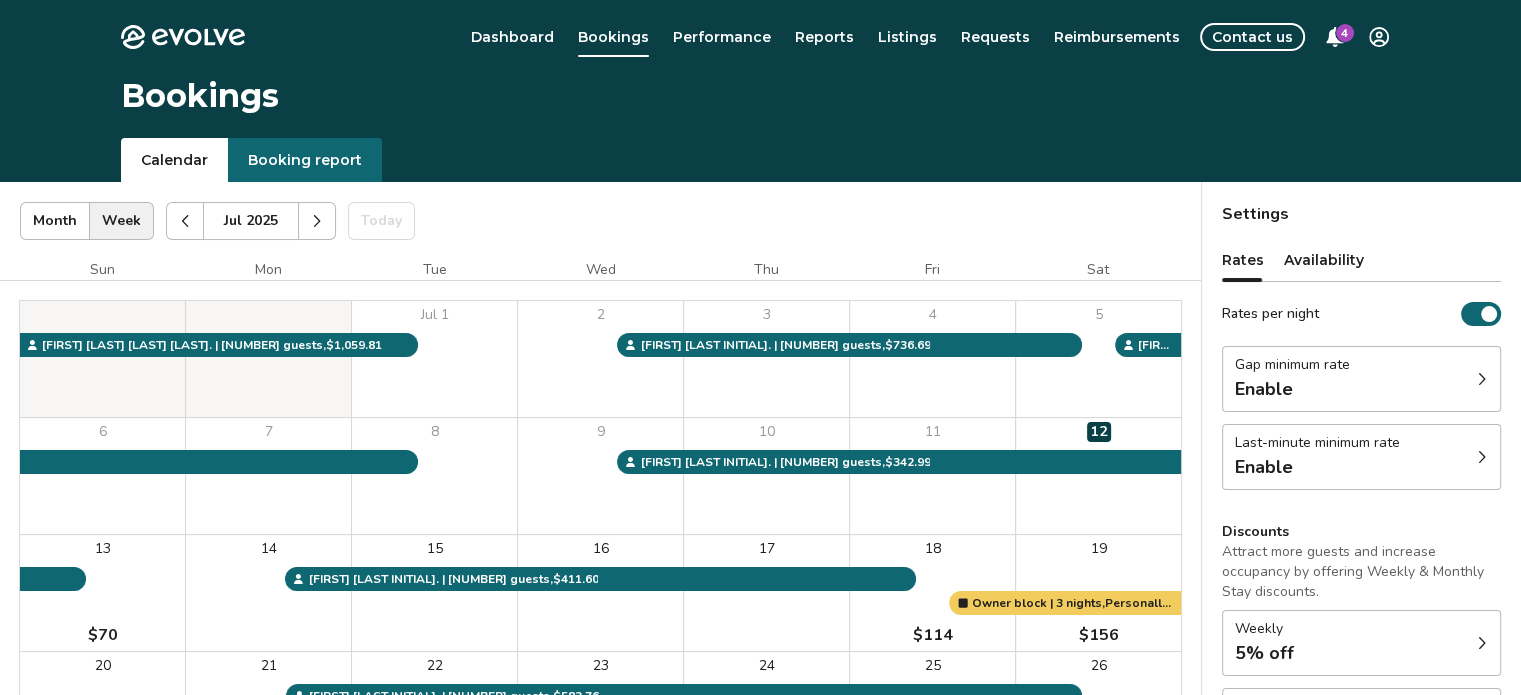 click at bounding box center (317, 221) 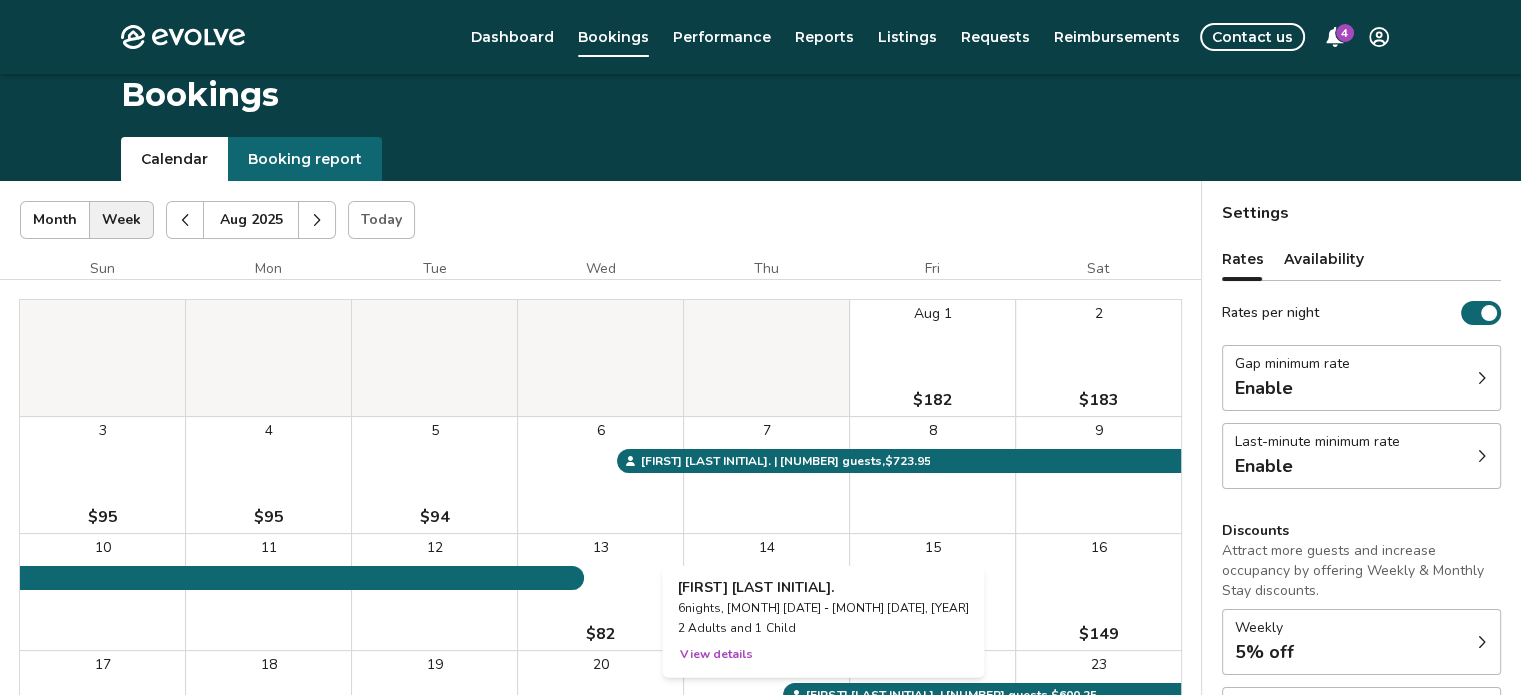 scroll, scrollTop: 0, scrollLeft: 0, axis: both 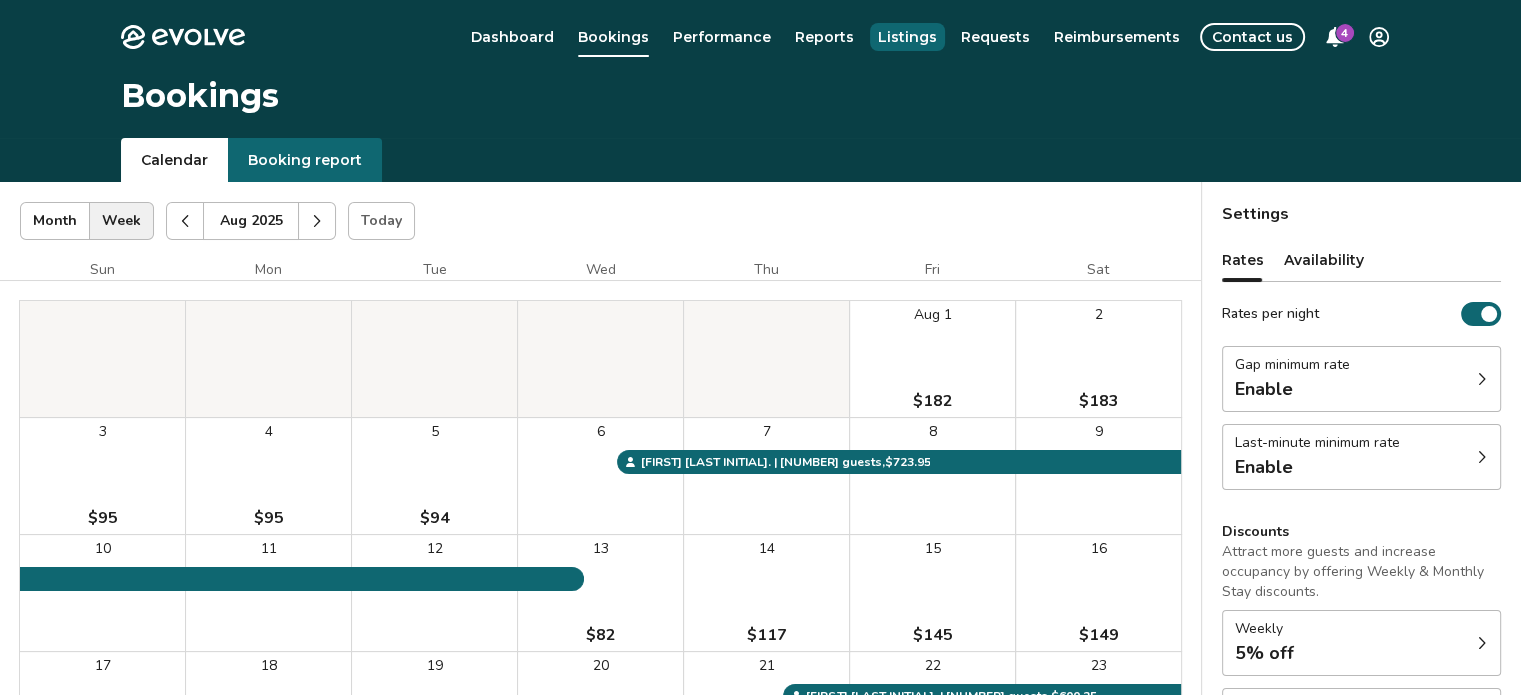 click on "Listings" at bounding box center [907, 37] 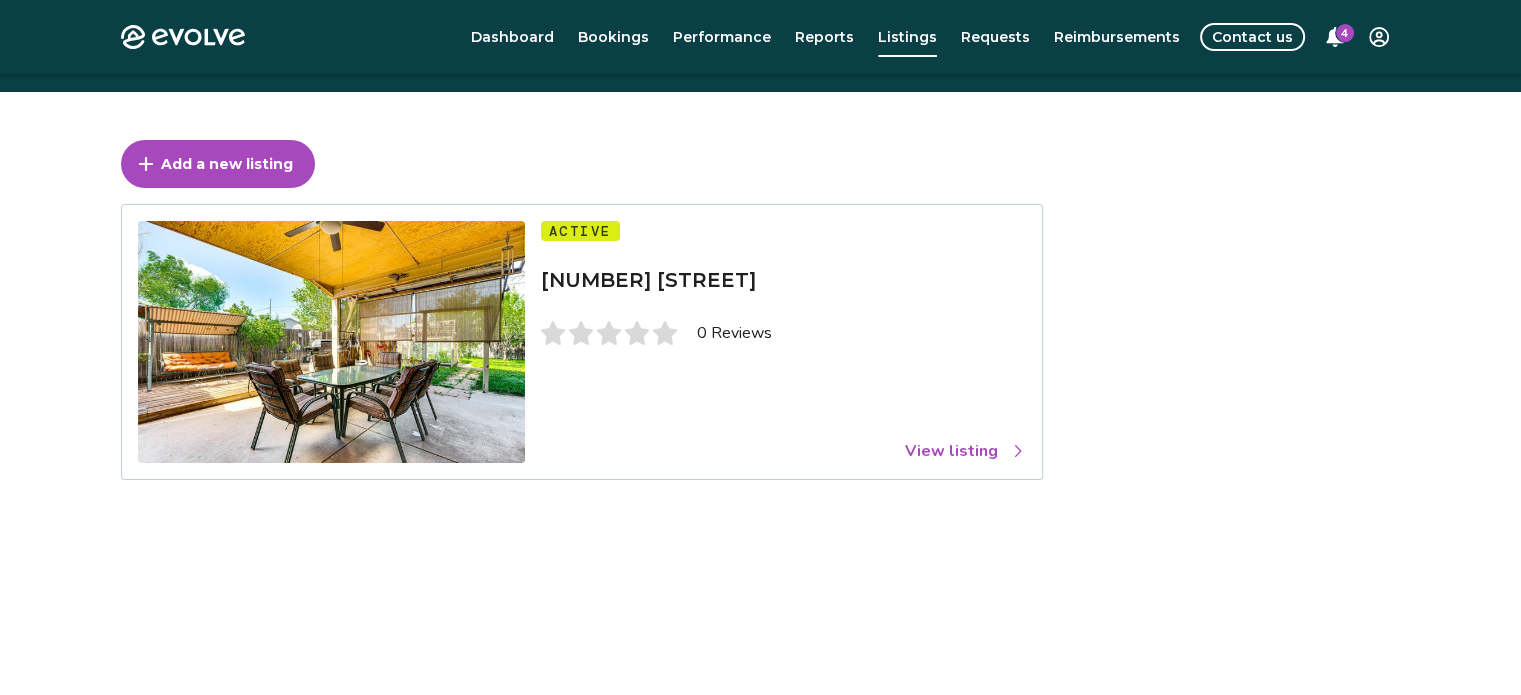 scroll, scrollTop: 0, scrollLeft: 0, axis: both 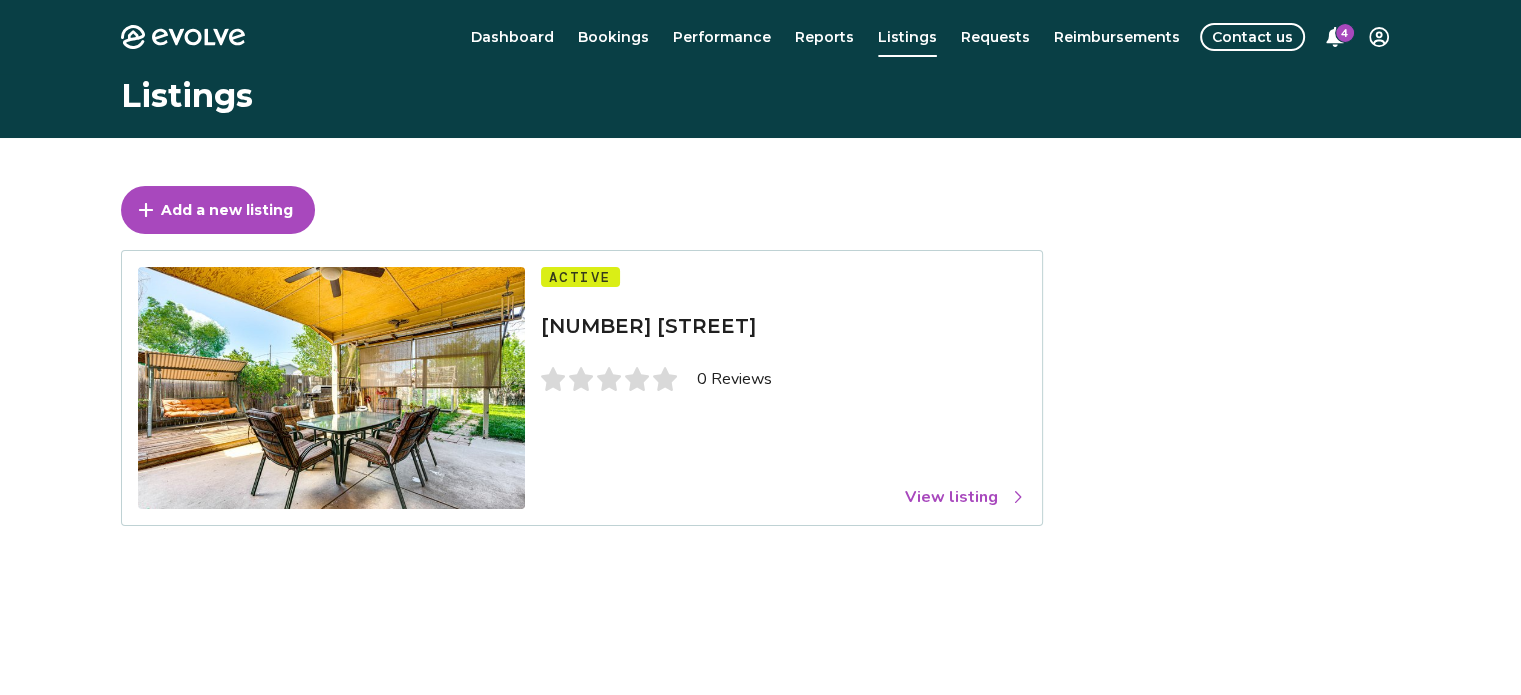 click on "View listing" at bounding box center [965, 497] 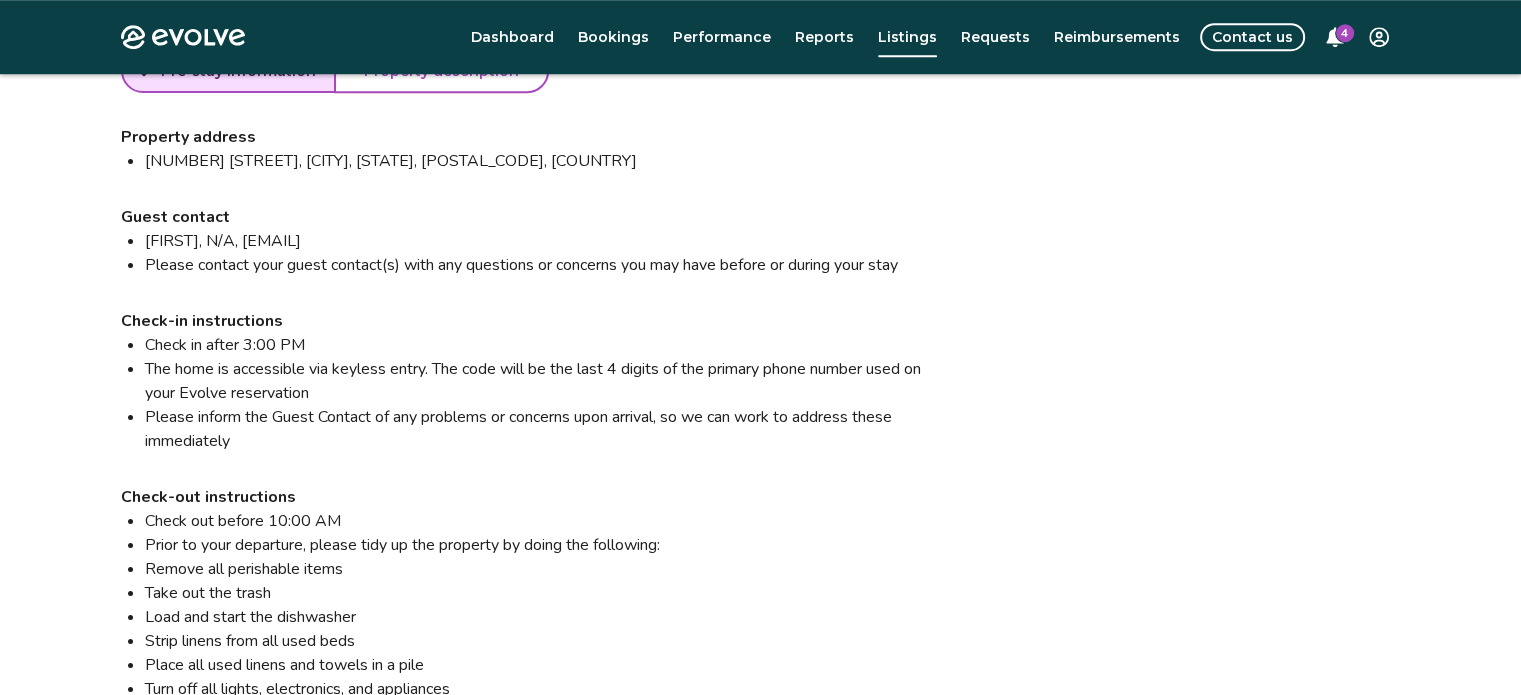 scroll, scrollTop: 1600, scrollLeft: 0, axis: vertical 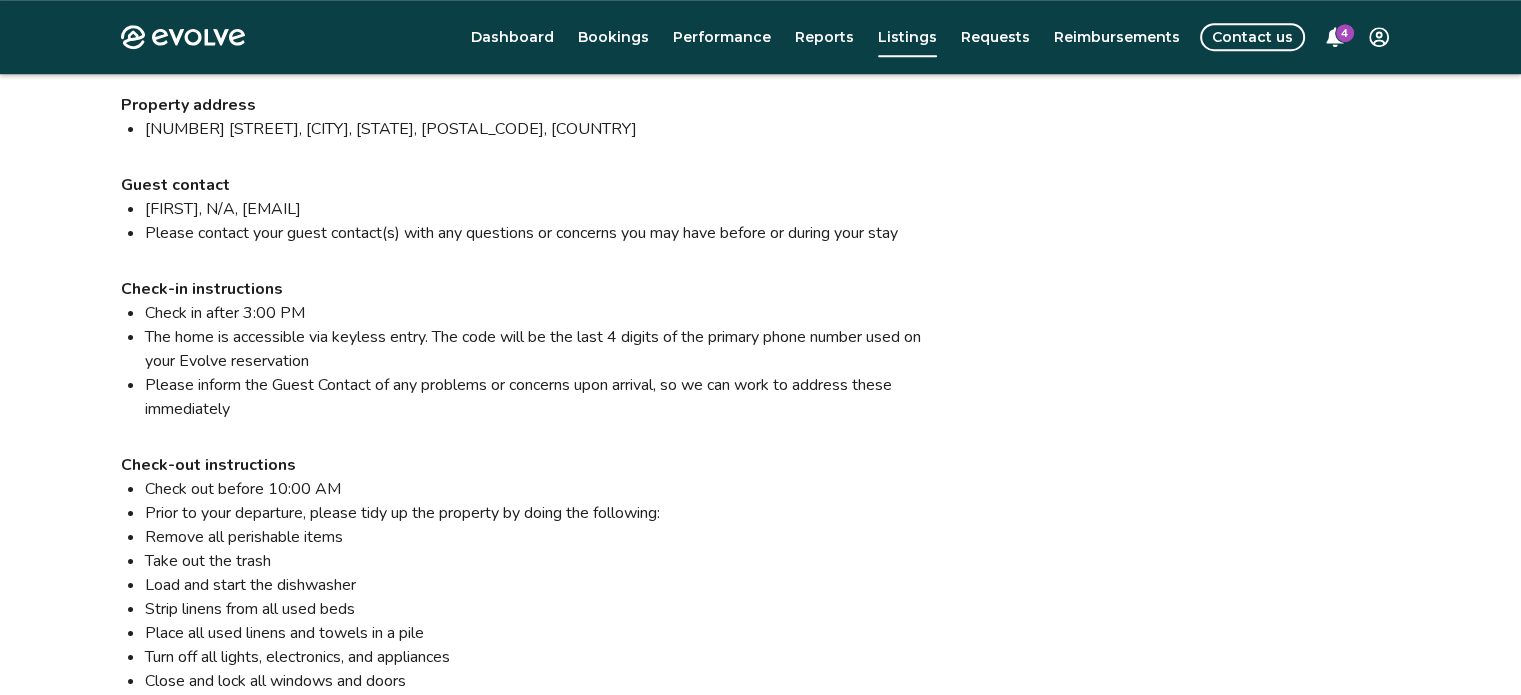 click on "View your listing on our partner sites Viewing your listing repeatedly may negatively affect your search ranking and performance." at bounding box center [1195, 105] 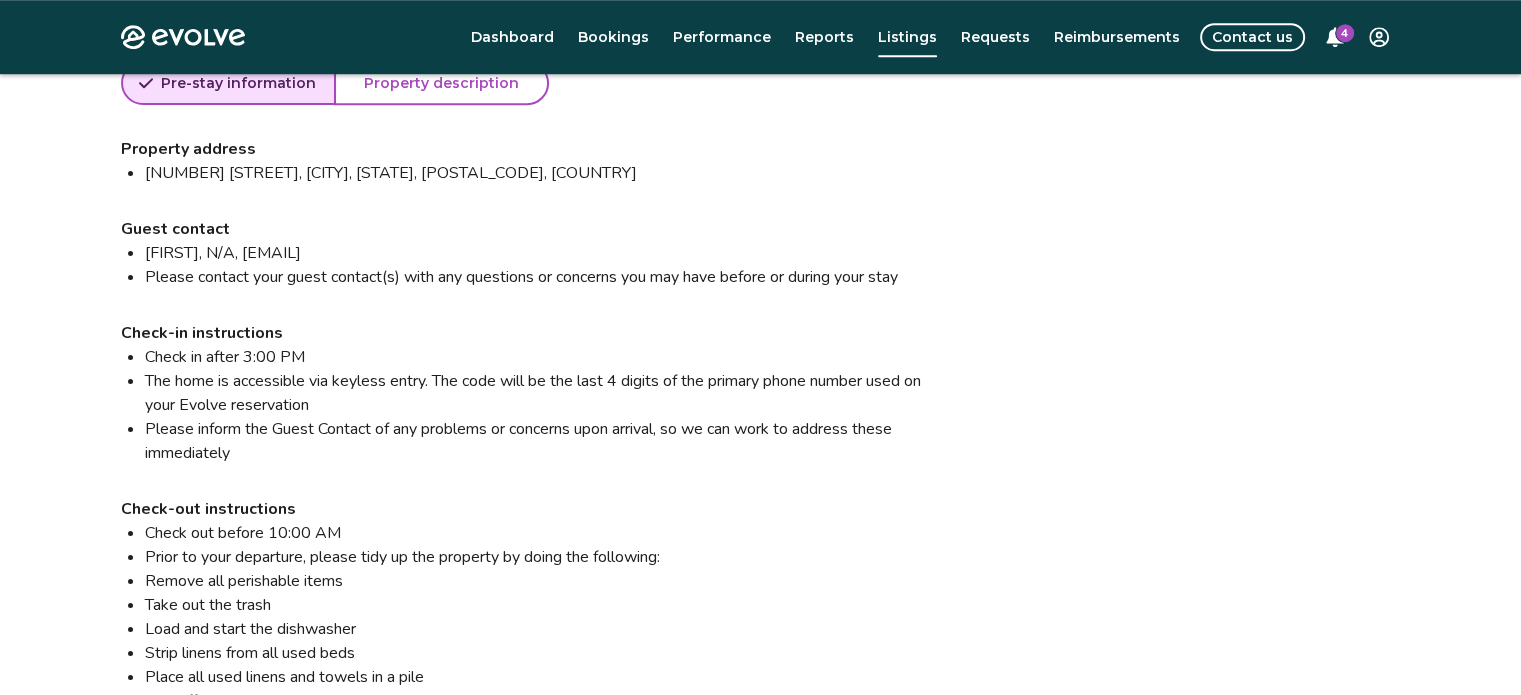 scroll, scrollTop: 1536, scrollLeft: 0, axis: vertical 